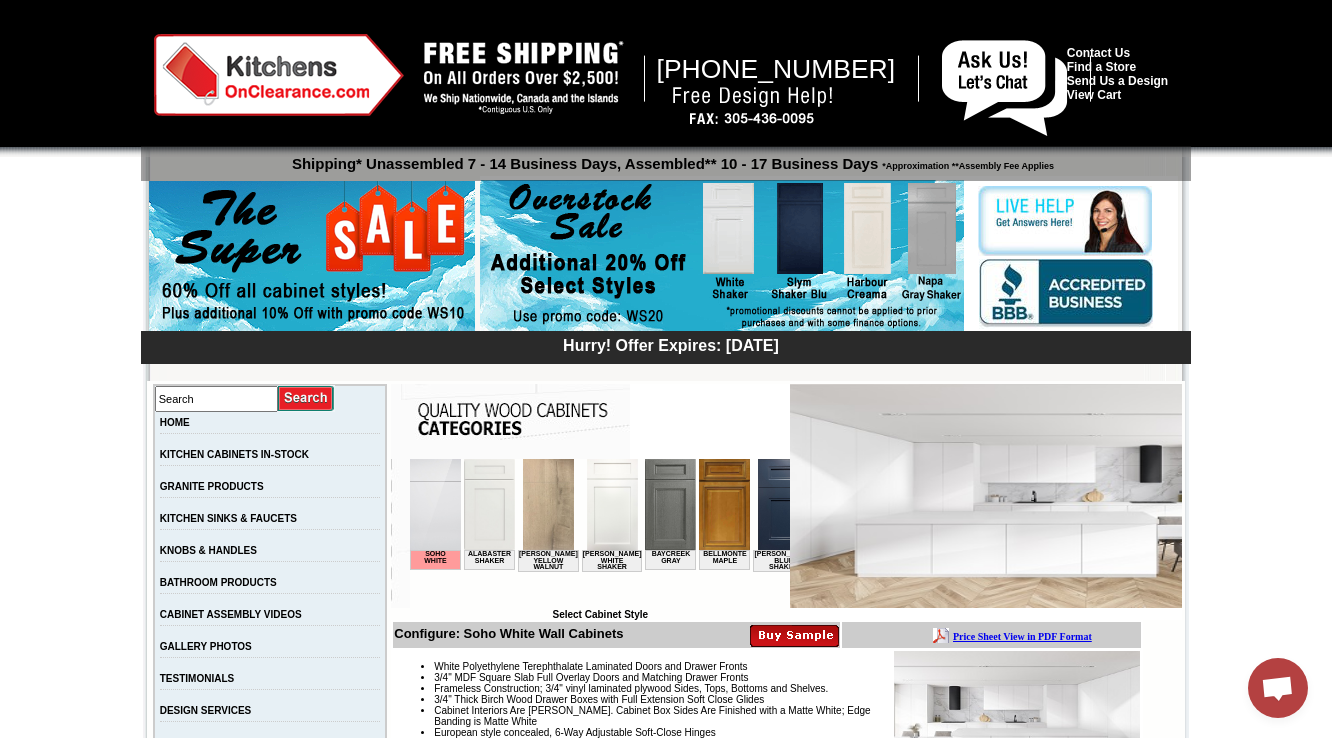 scroll, scrollTop: 0, scrollLeft: 0, axis: both 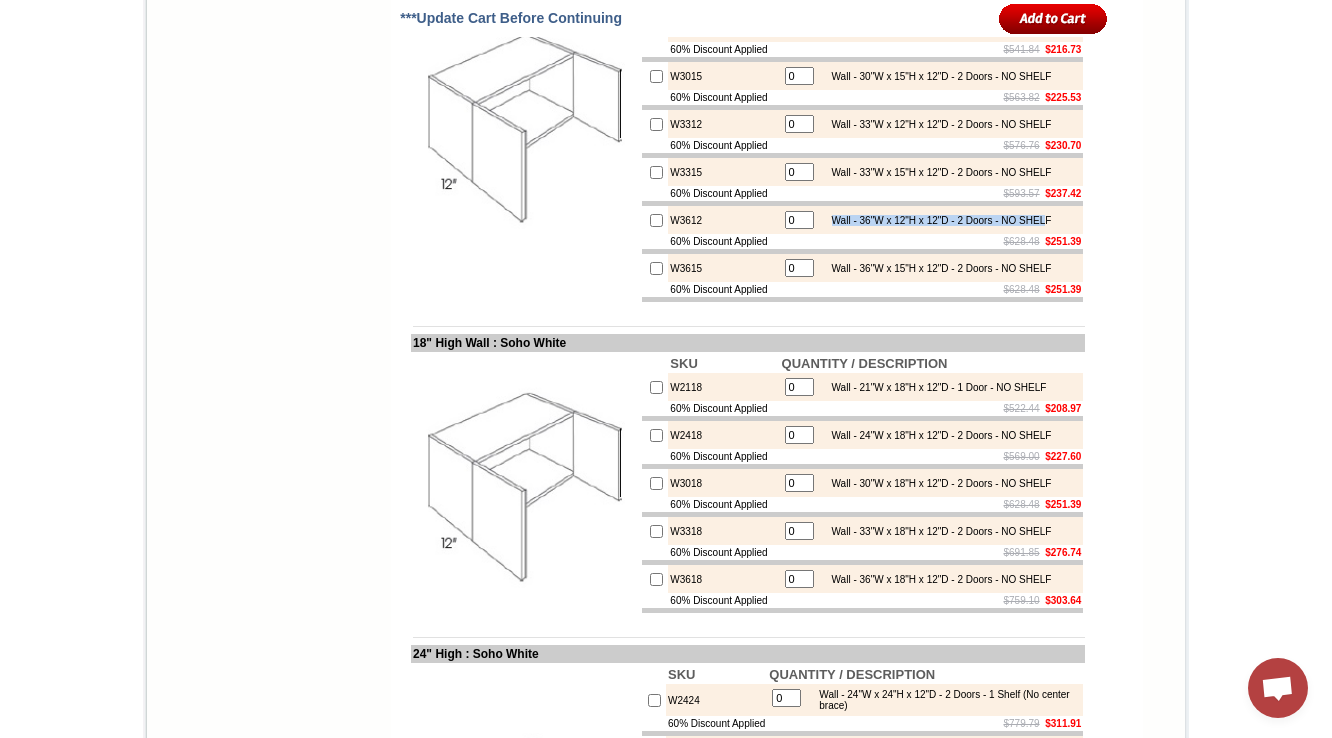 drag, startPoint x: 888, startPoint y: 356, endPoint x: 1063, endPoint y: 376, distance: 176.13914 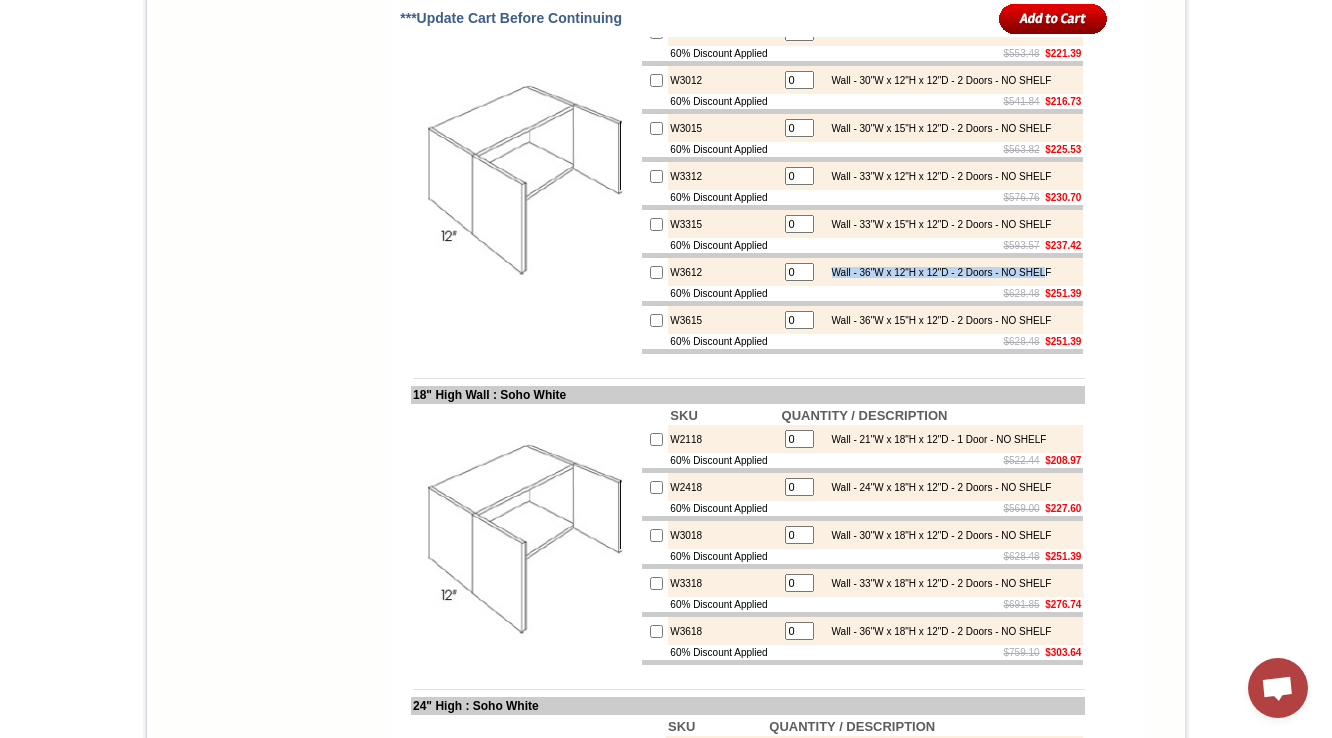 scroll, scrollTop: 2939, scrollLeft: 0, axis: vertical 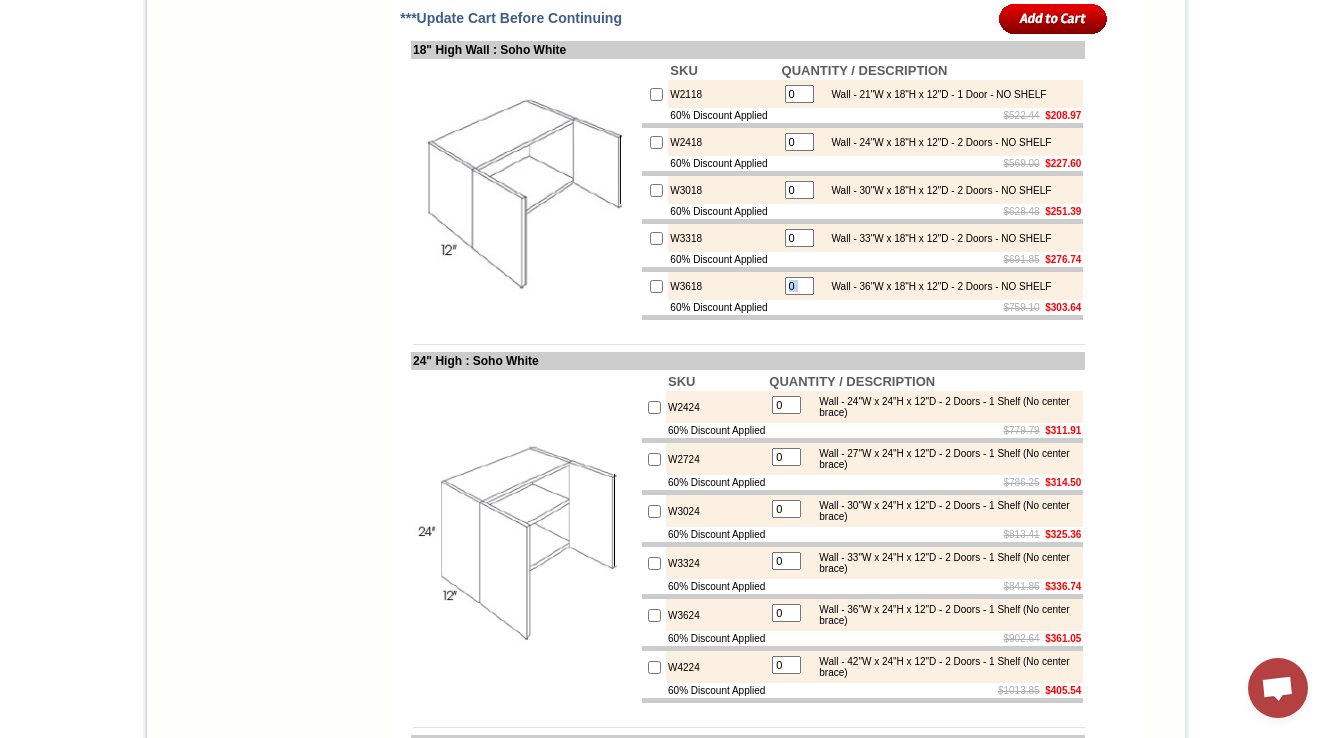 drag, startPoint x: 881, startPoint y: 450, endPoint x: 1073, endPoint y: 436, distance: 192.50974 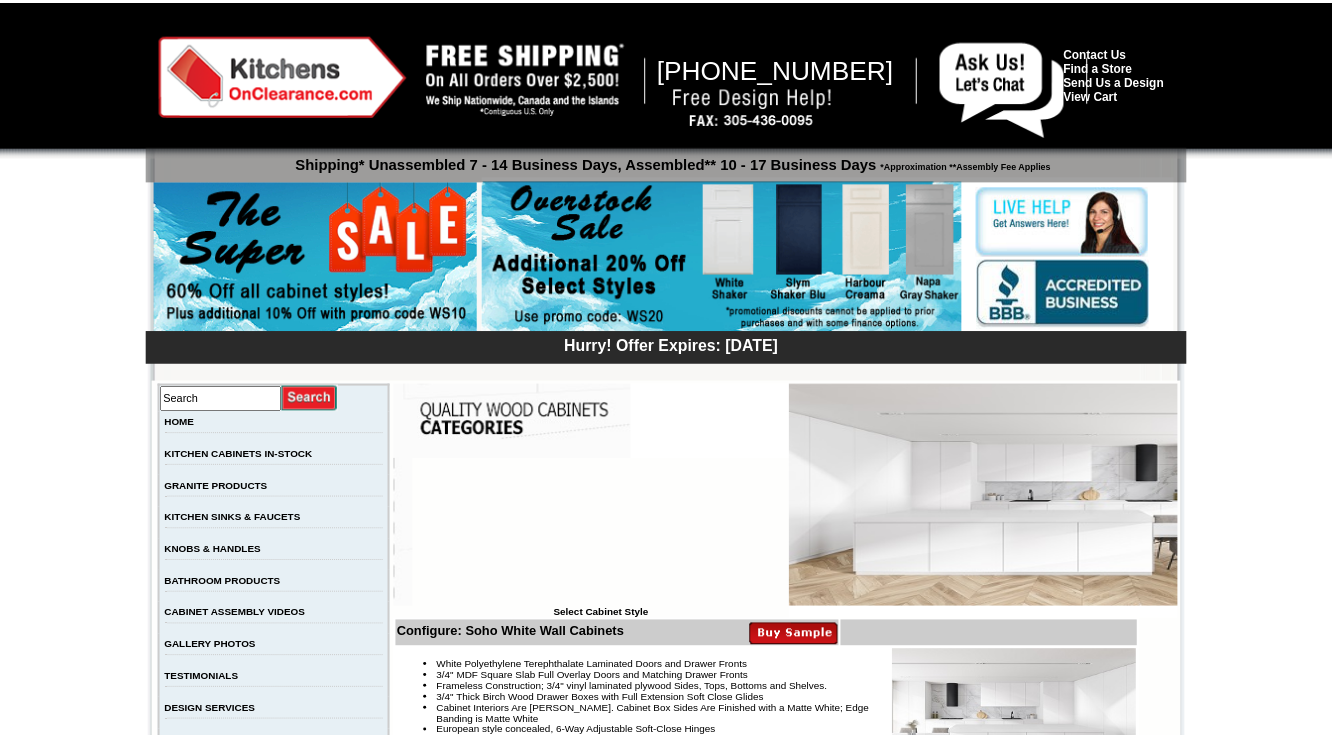 scroll, scrollTop: 3307, scrollLeft: 0, axis: vertical 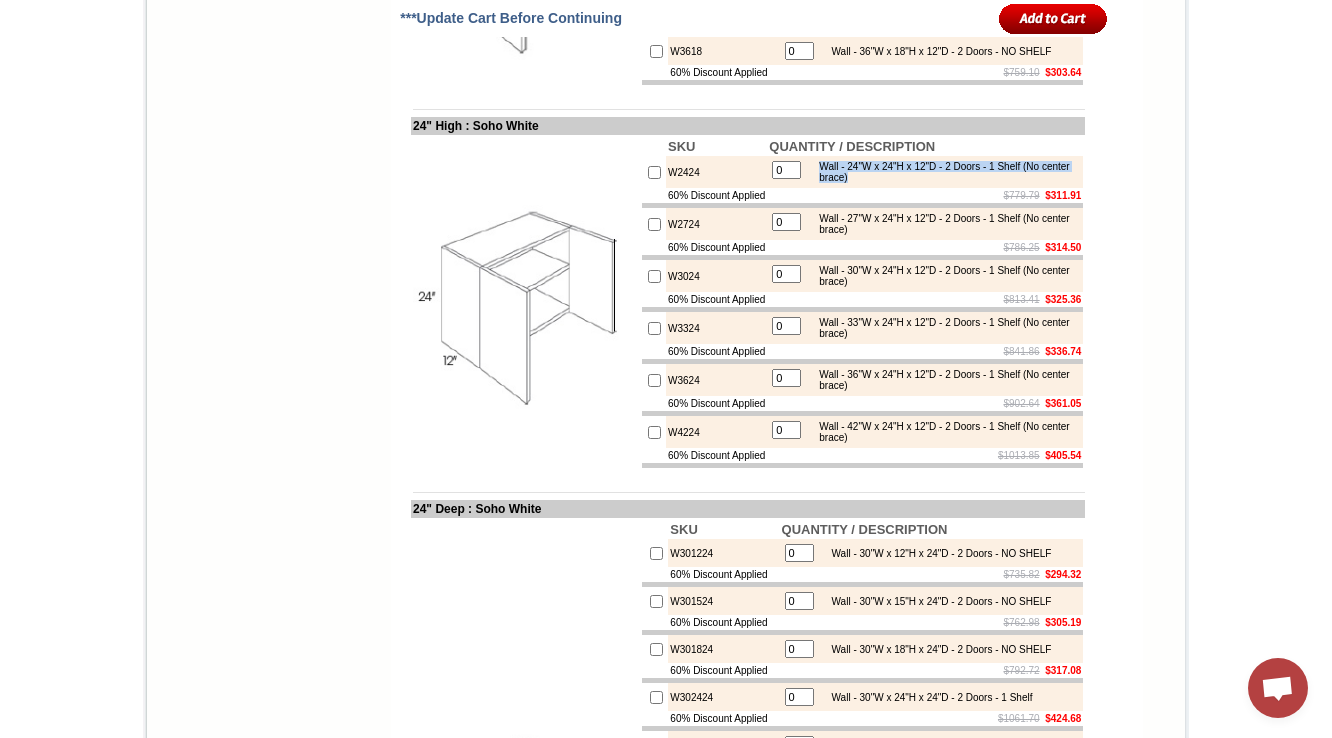 copy on "Wall - 24"W x 24"H x 12"D - 2 Doors - 1 Shelf (No center brace)" 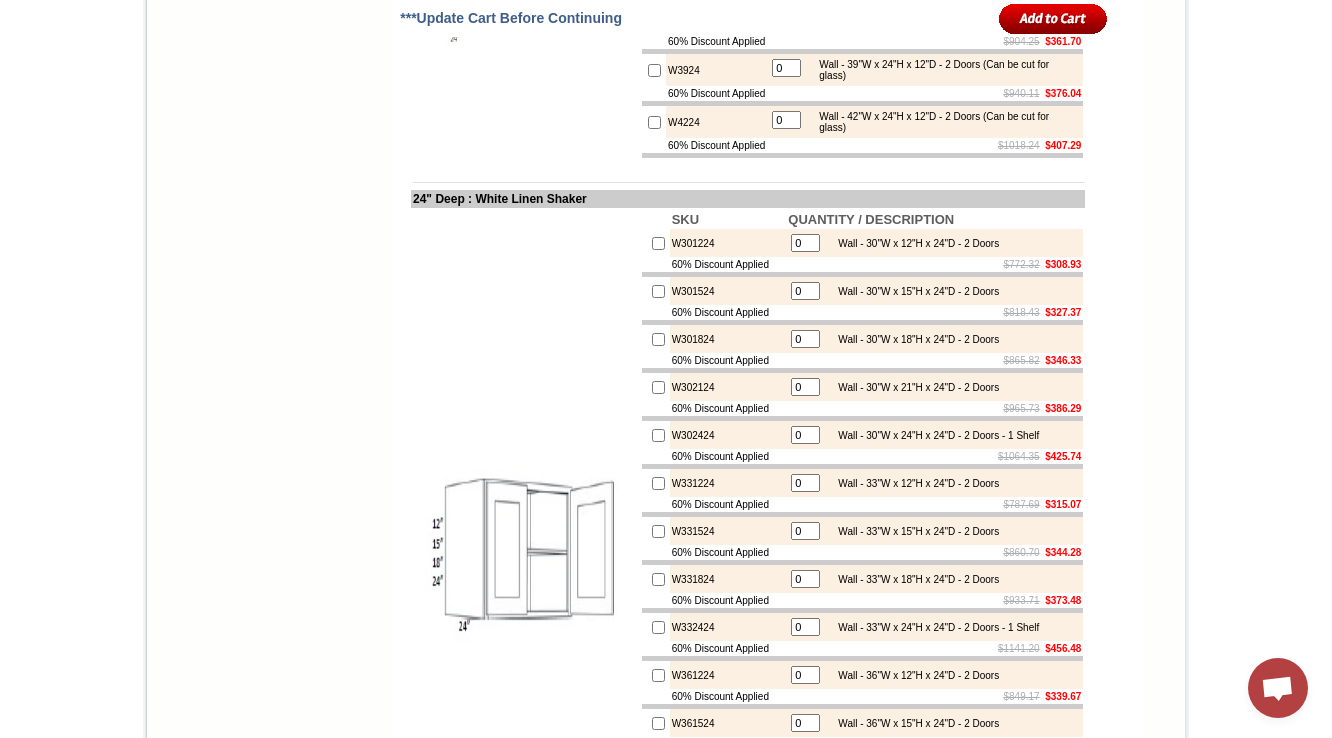 scroll, scrollTop: 0, scrollLeft: 0, axis: both 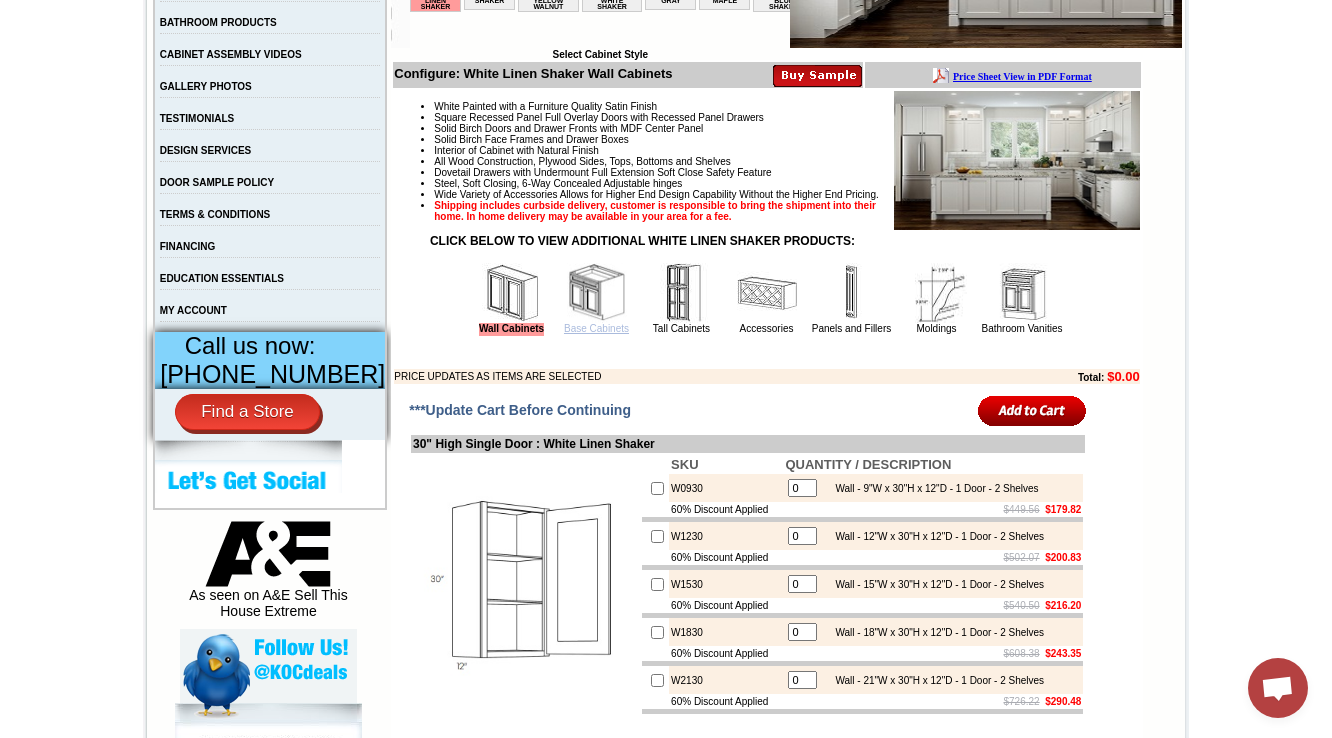 click on "Base Cabinets" at bounding box center [596, 328] 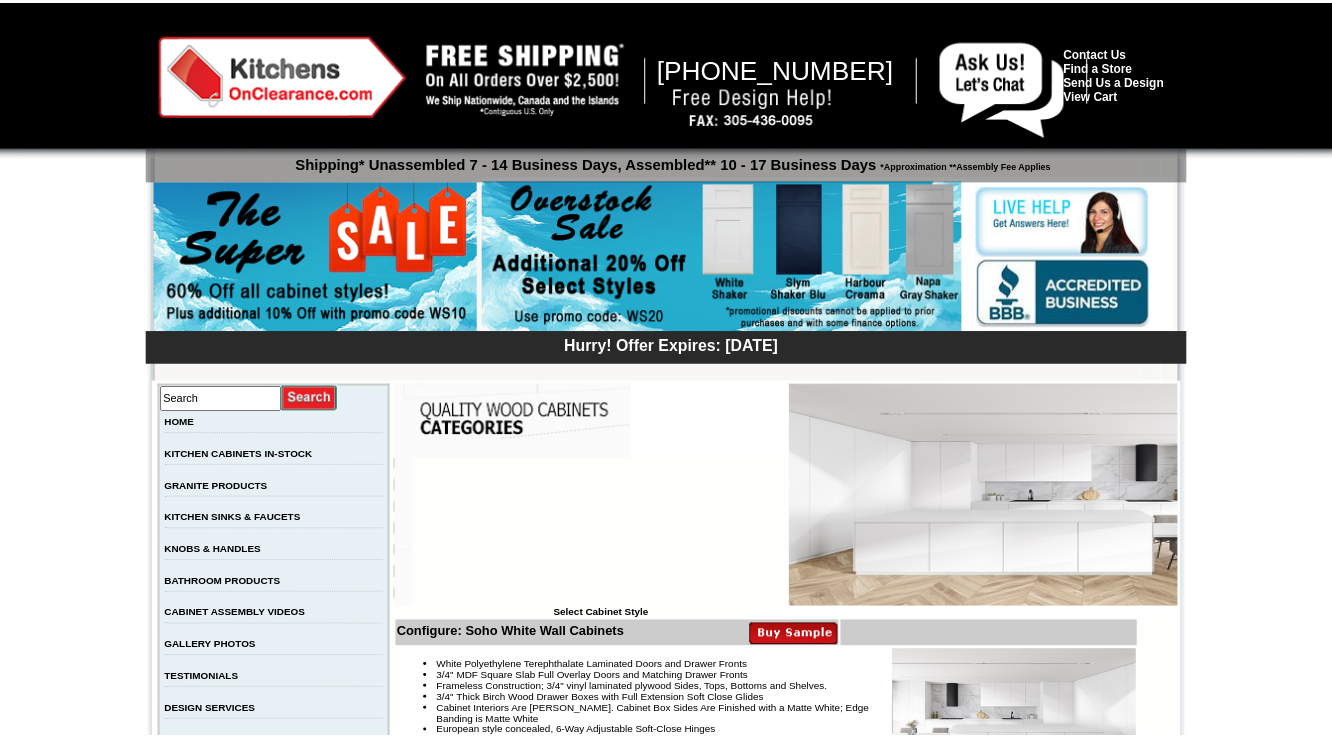 scroll, scrollTop: 3547, scrollLeft: 0, axis: vertical 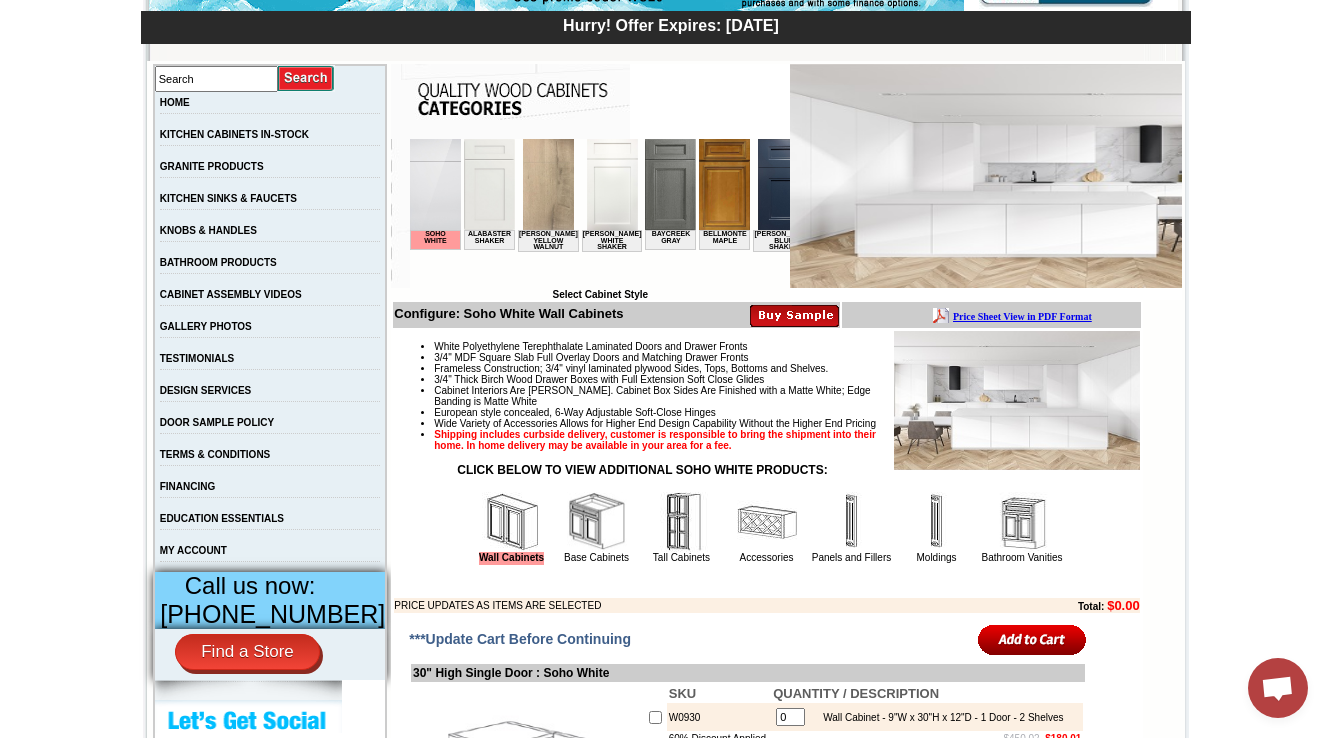 click at bounding box center [597, 522] 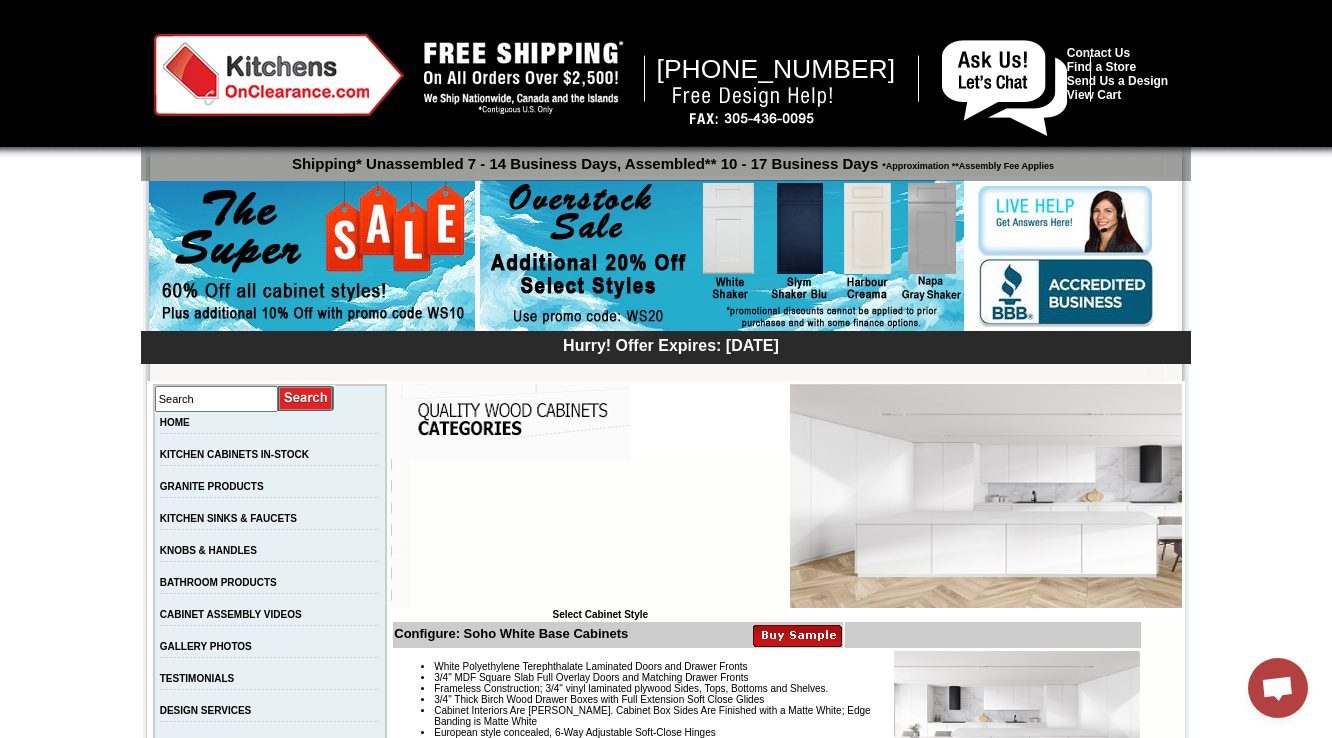scroll, scrollTop: 0, scrollLeft: 0, axis: both 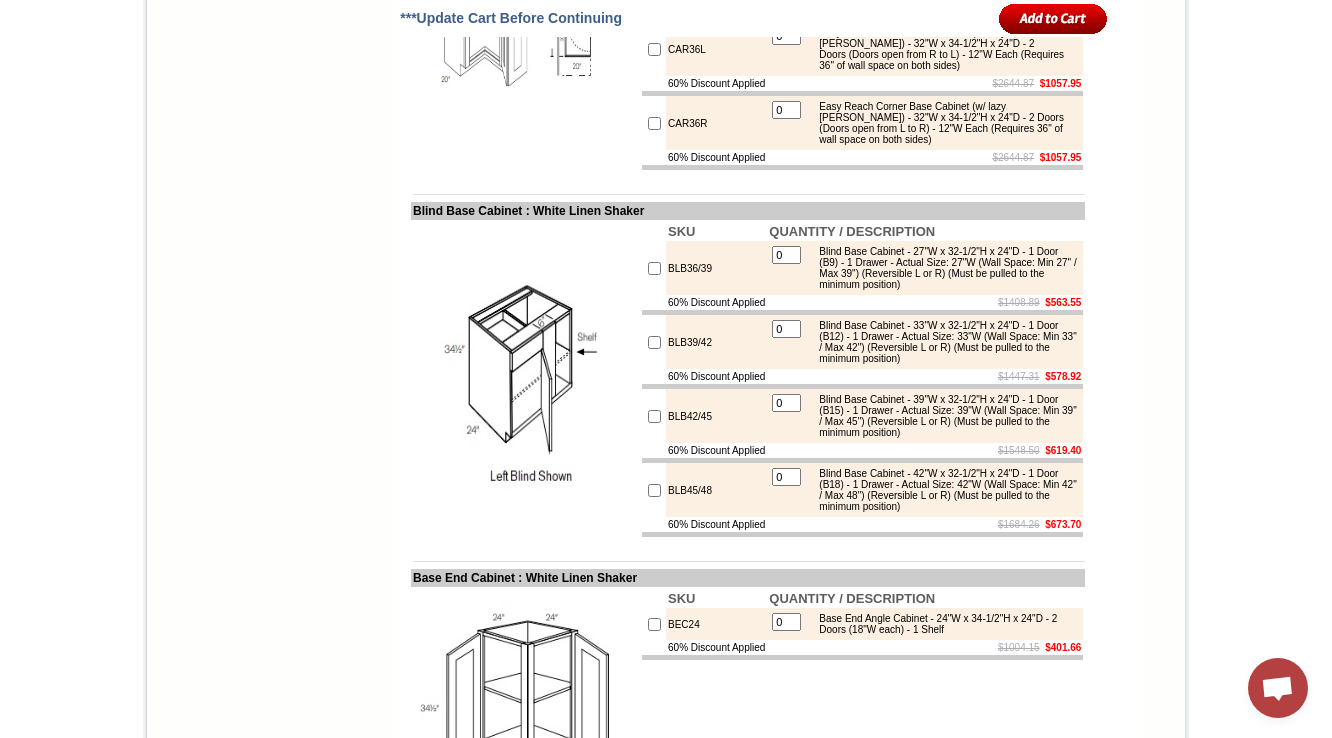 drag, startPoint x: 749, startPoint y: 514, endPoint x: 863, endPoint y: 512, distance: 114.01754 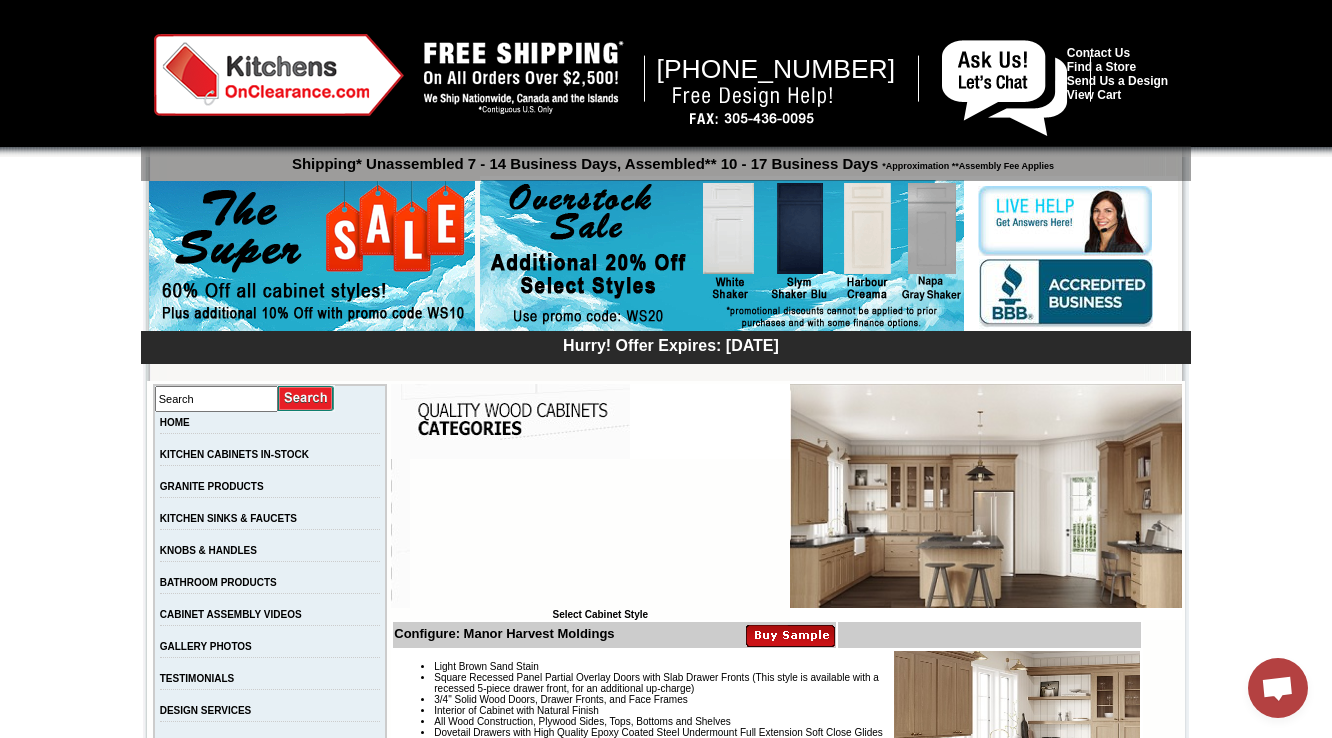 scroll, scrollTop: 2480, scrollLeft: 0, axis: vertical 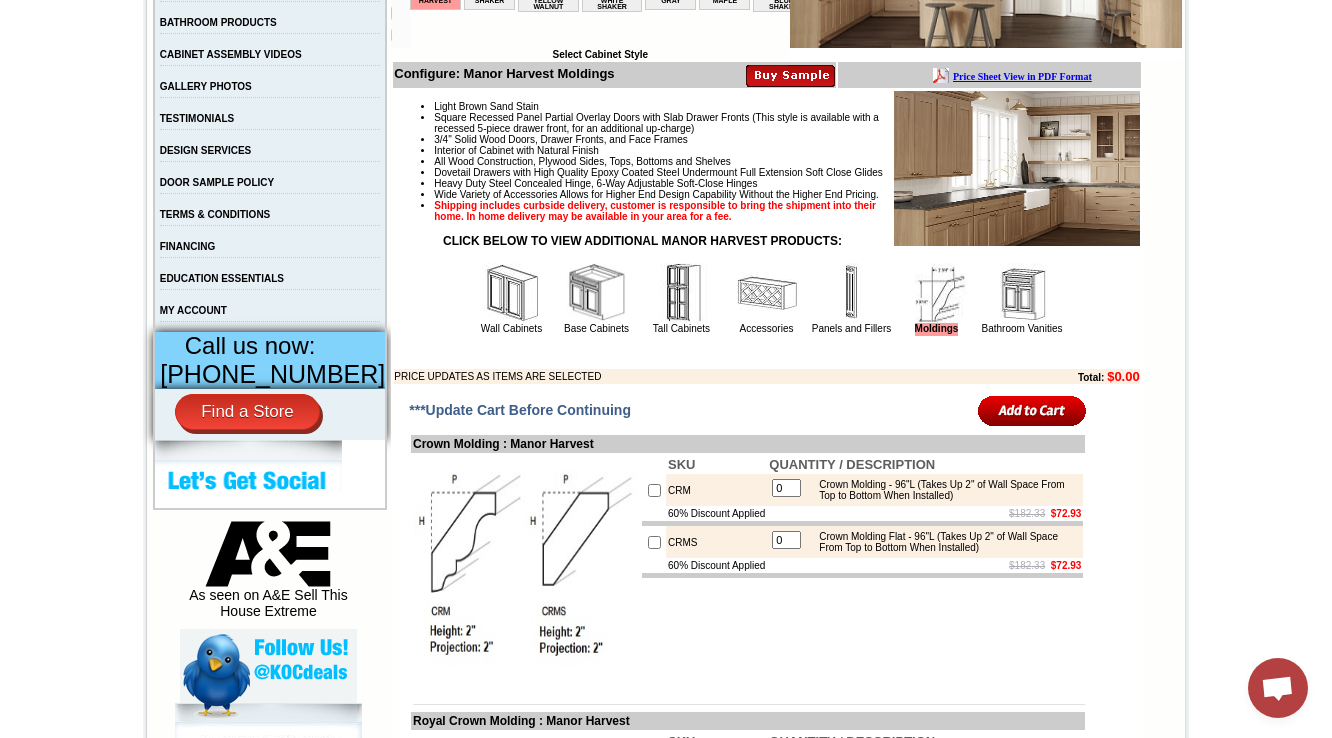 click at bounding box center [597, 293] 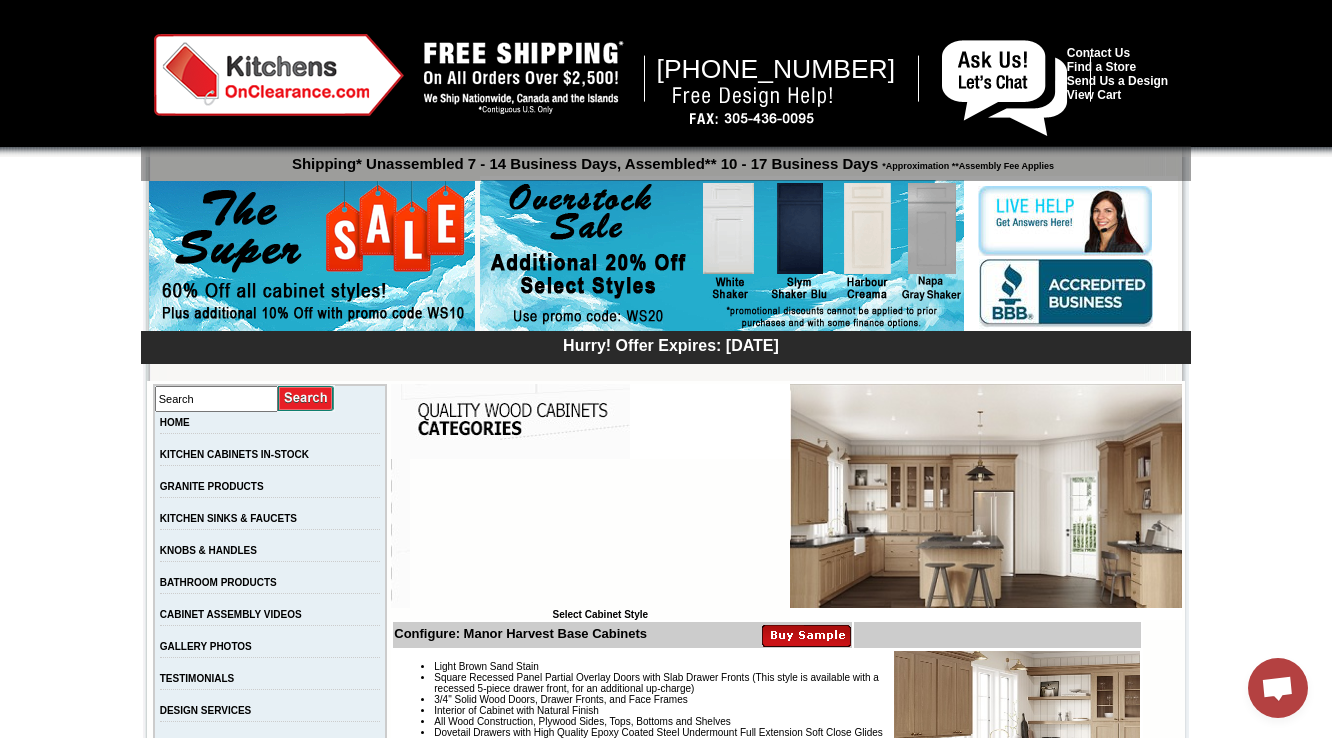 scroll, scrollTop: 0, scrollLeft: 0, axis: both 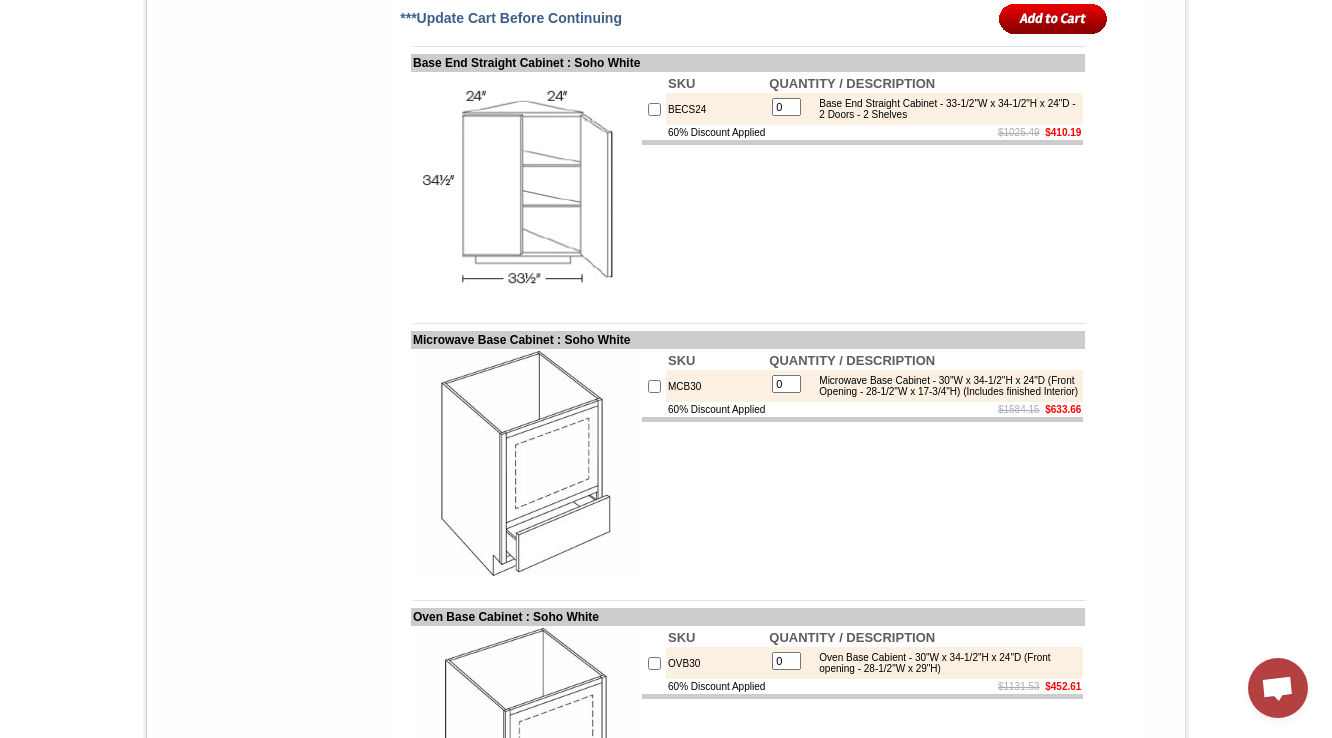 click at bounding box center (862, -401) 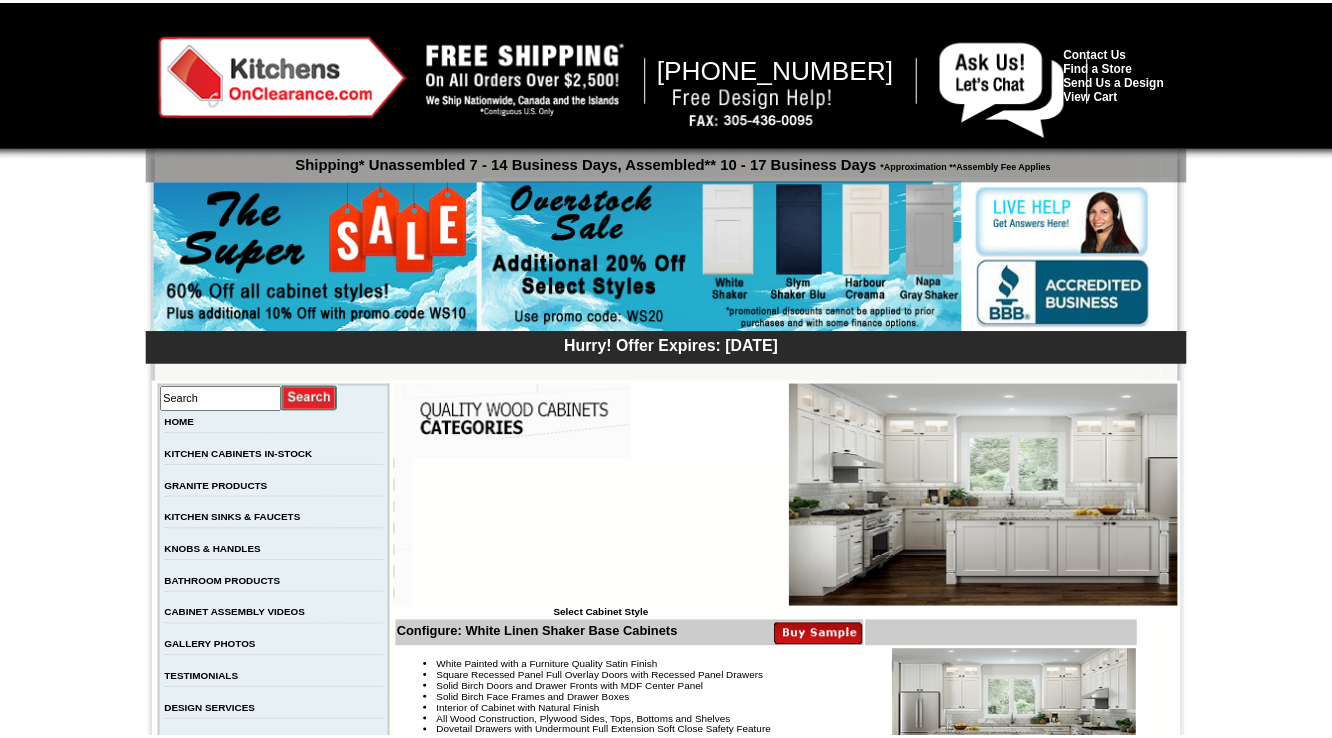 scroll, scrollTop: 10320, scrollLeft: 0, axis: vertical 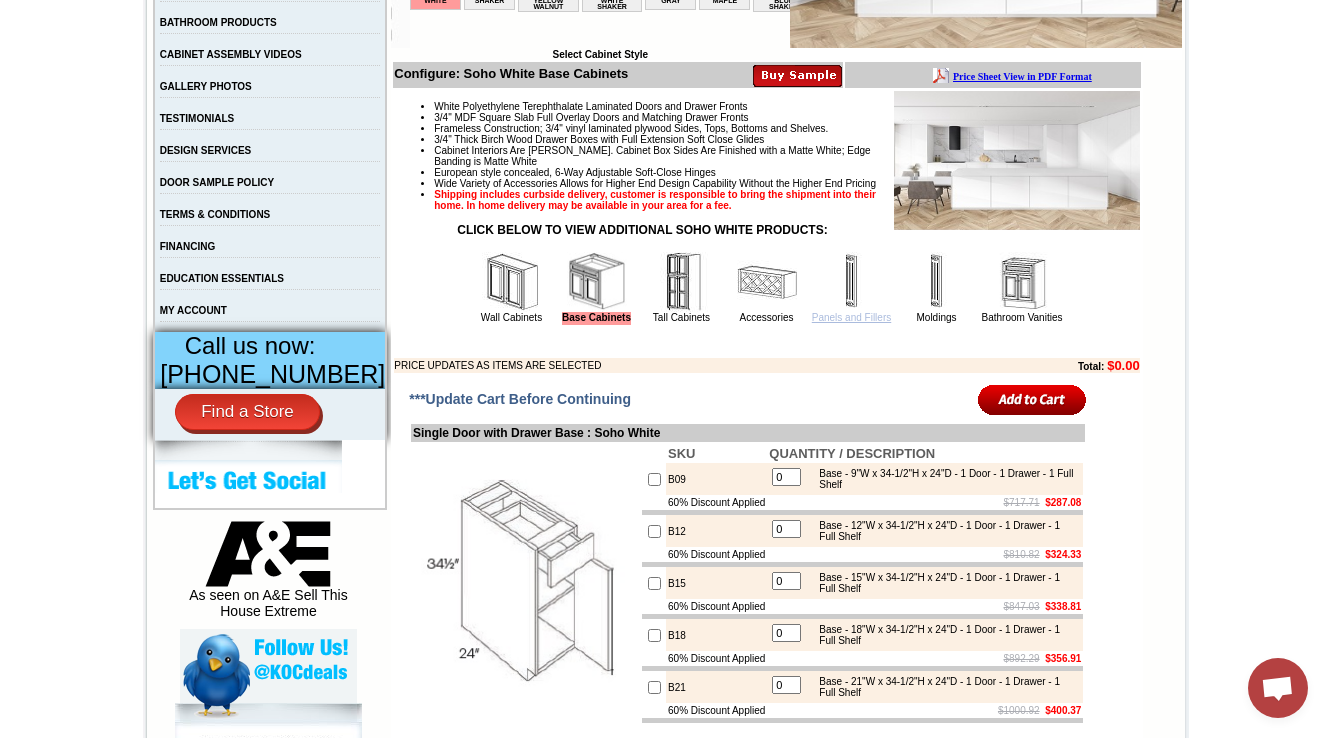 click on "Panels and Fillers" at bounding box center [851, 317] 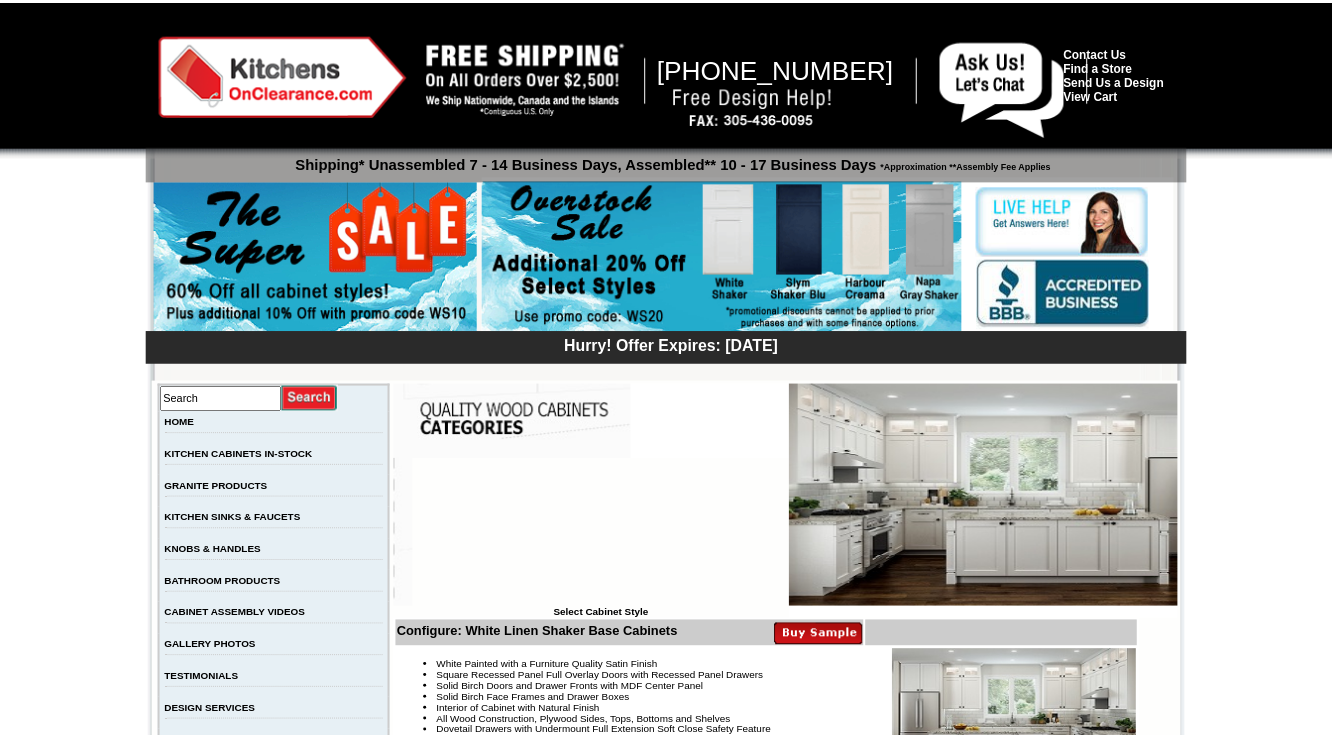 scroll, scrollTop: 10400, scrollLeft: 0, axis: vertical 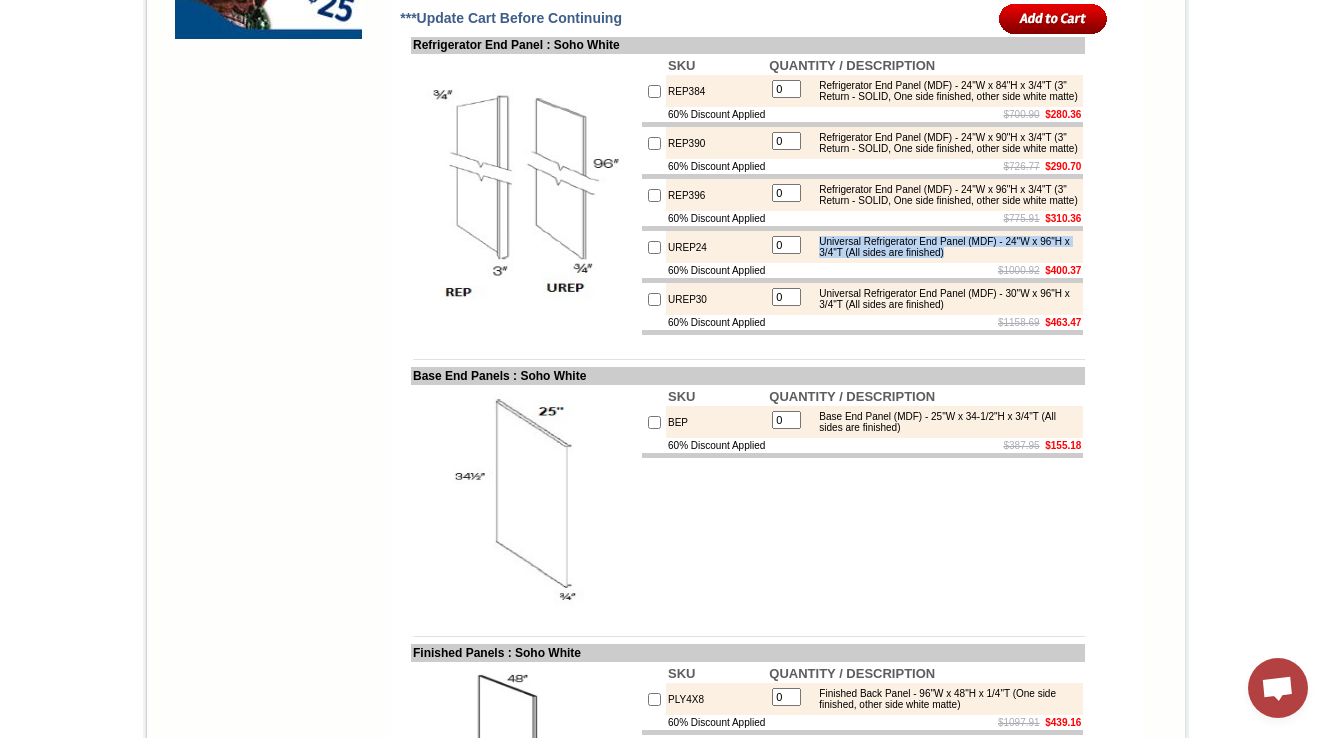 drag, startPoint x: 817, startPoint y: 360, endPoint x: 1009, endPoint y: 376, distance: 192.66551 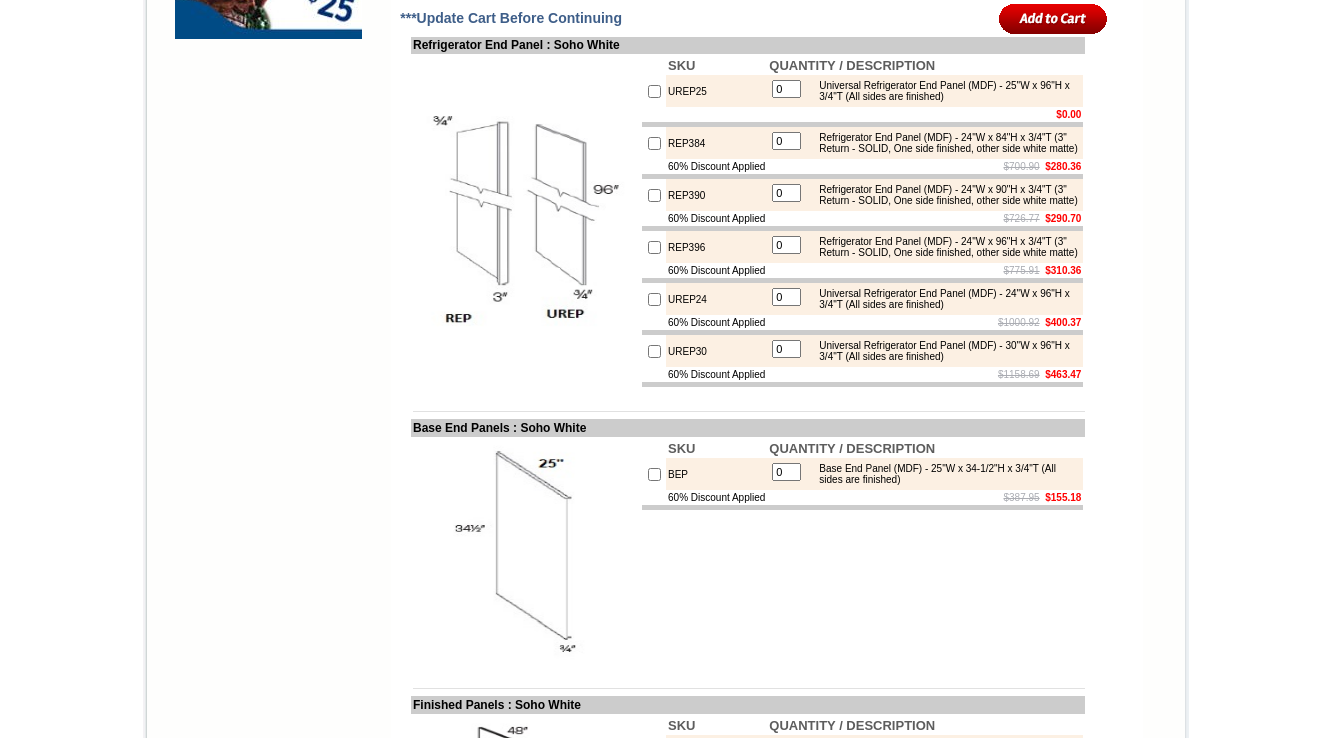 scroll, scrollTop: 1885, scrollLeft: 0, axis: vertical 